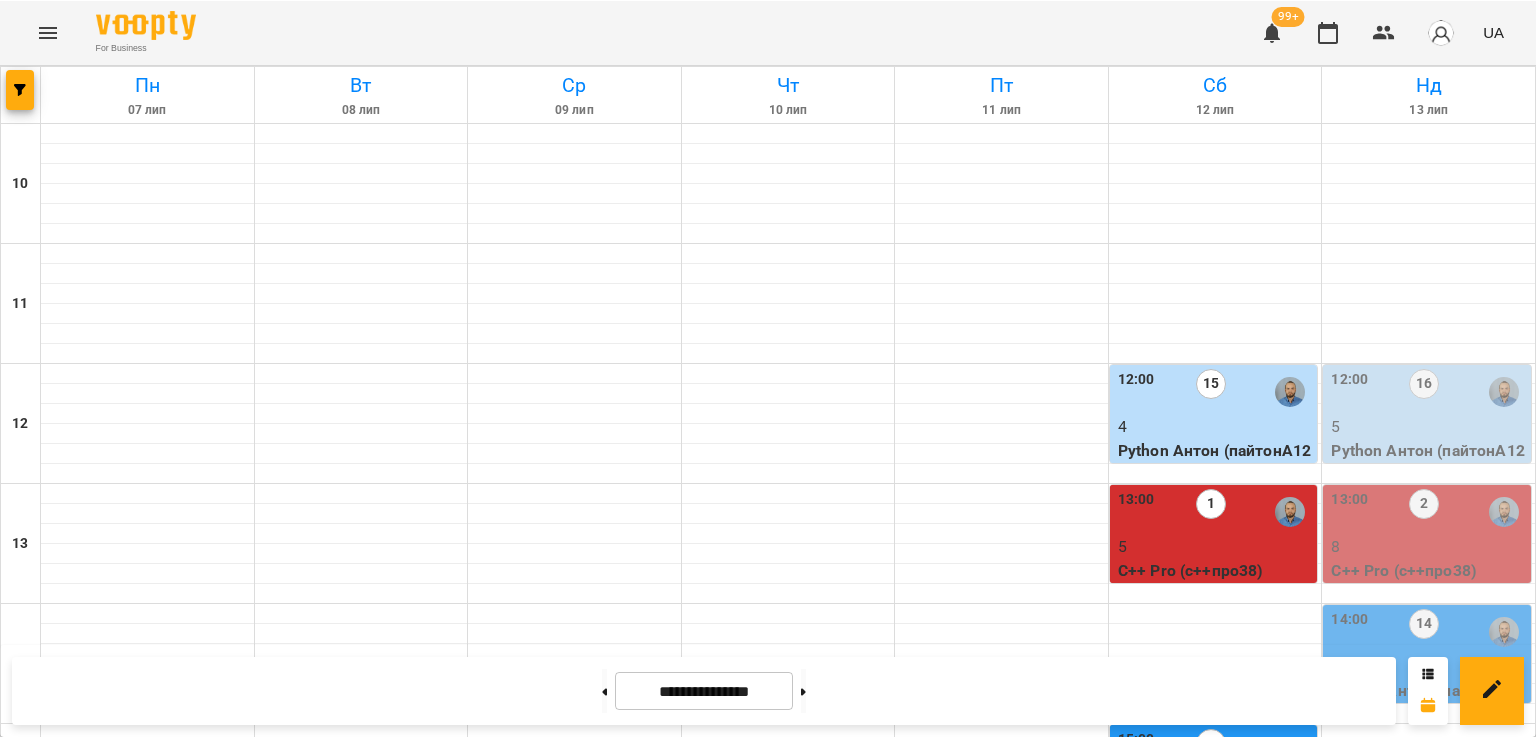 scroll, scrollTop: 0, scrollLeft: 0, axis: both 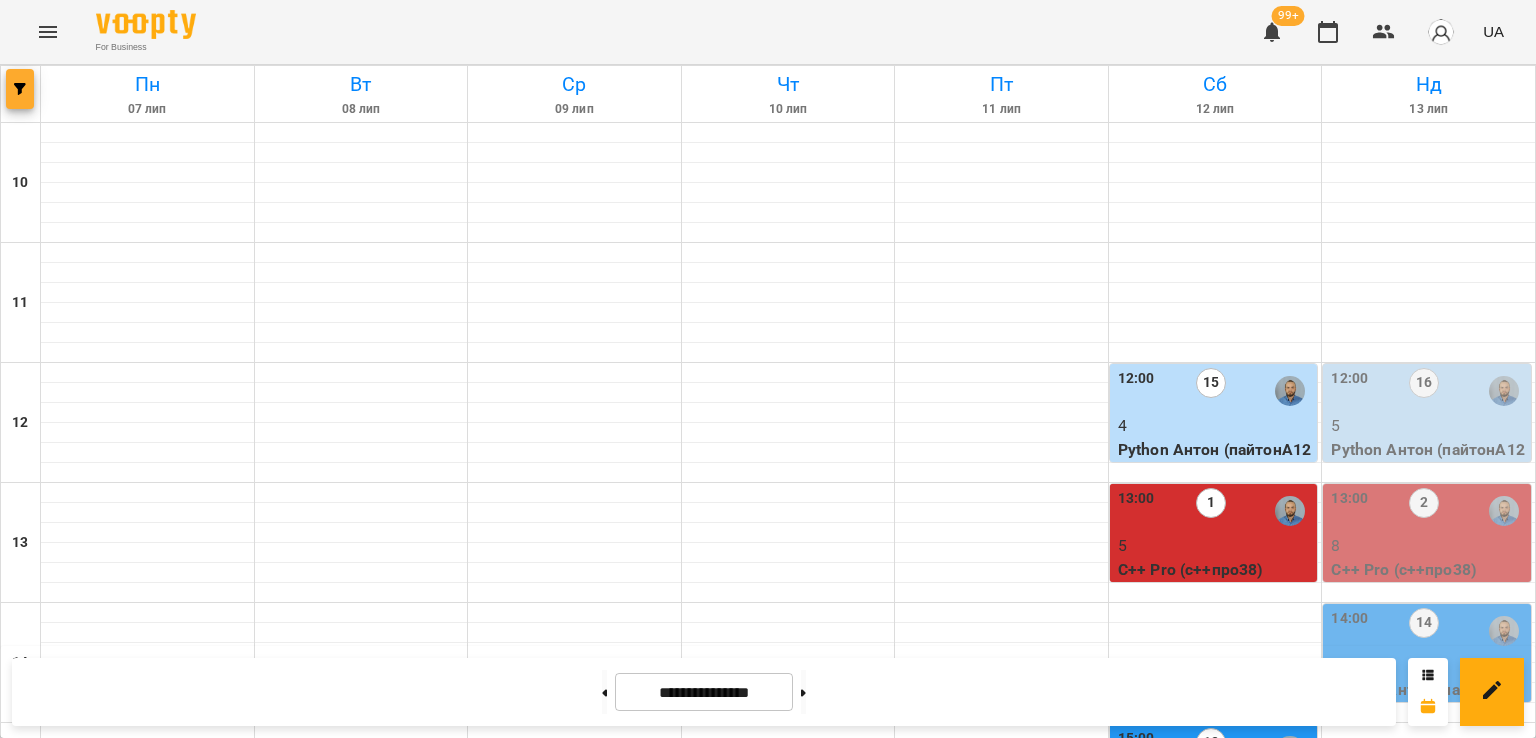 click 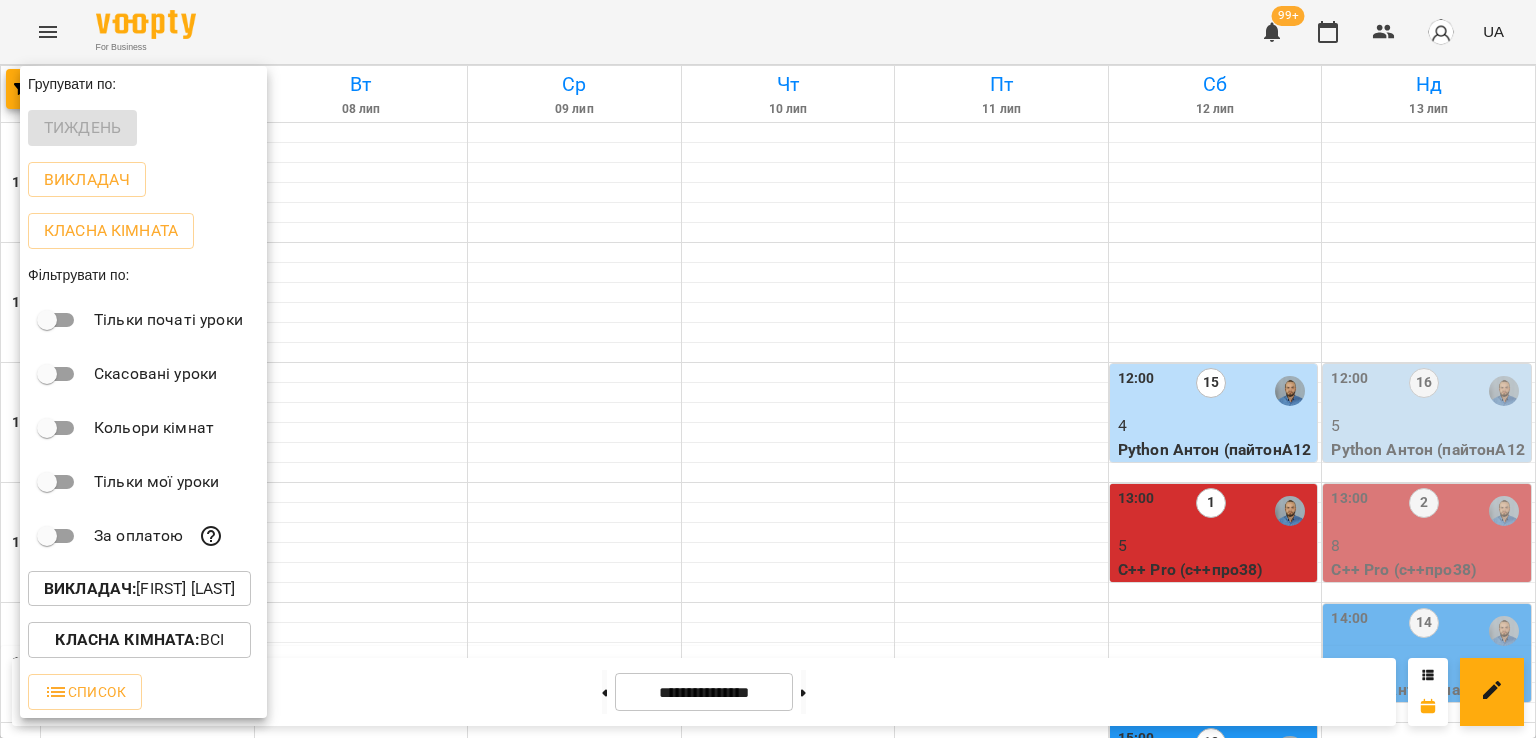 click on "Викладач : [FIRST] [LAST]" at bounding box center (139, 589) 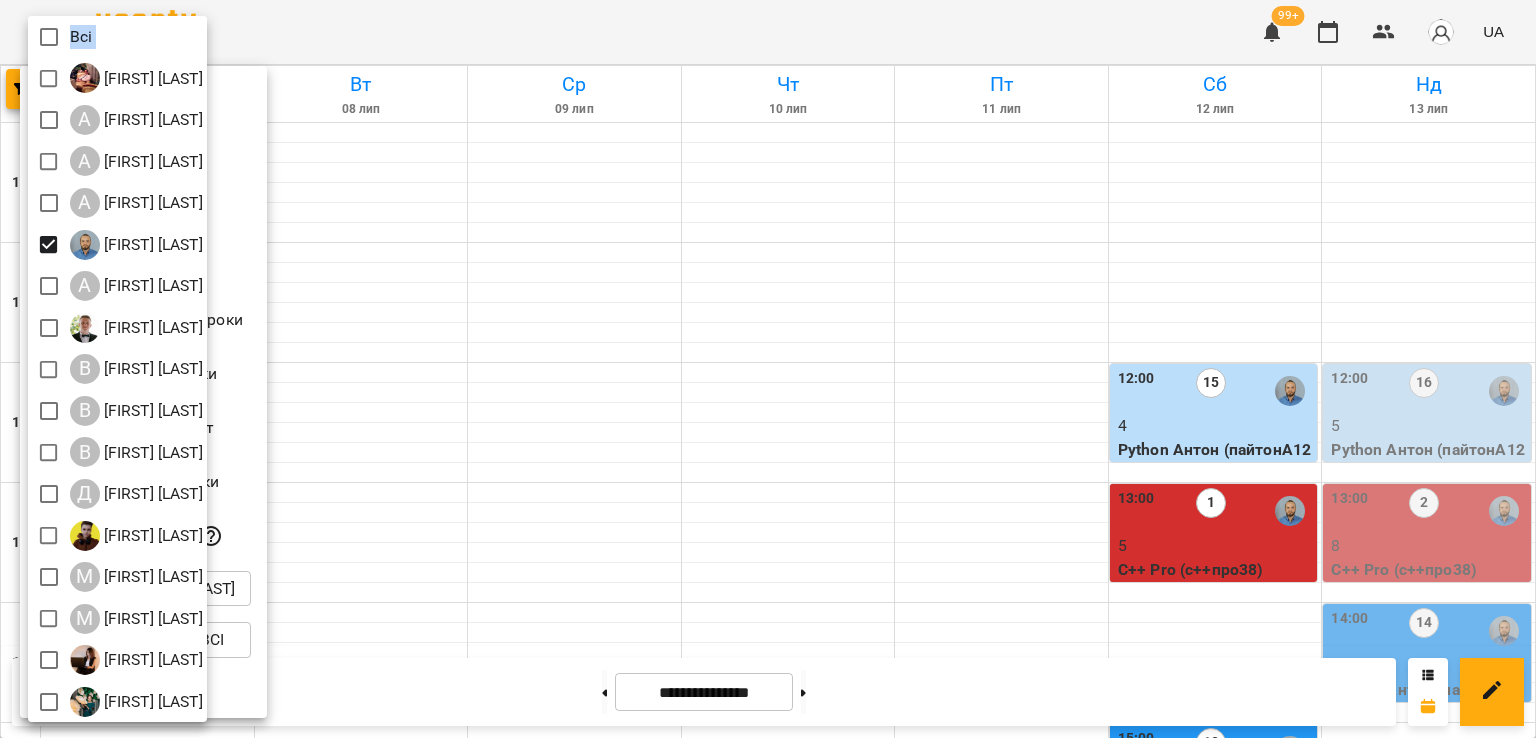 drag, startPoint x: 69, startPoint y: 58, endPoint x: 80, endPoint y: 44, distance: 17.804493 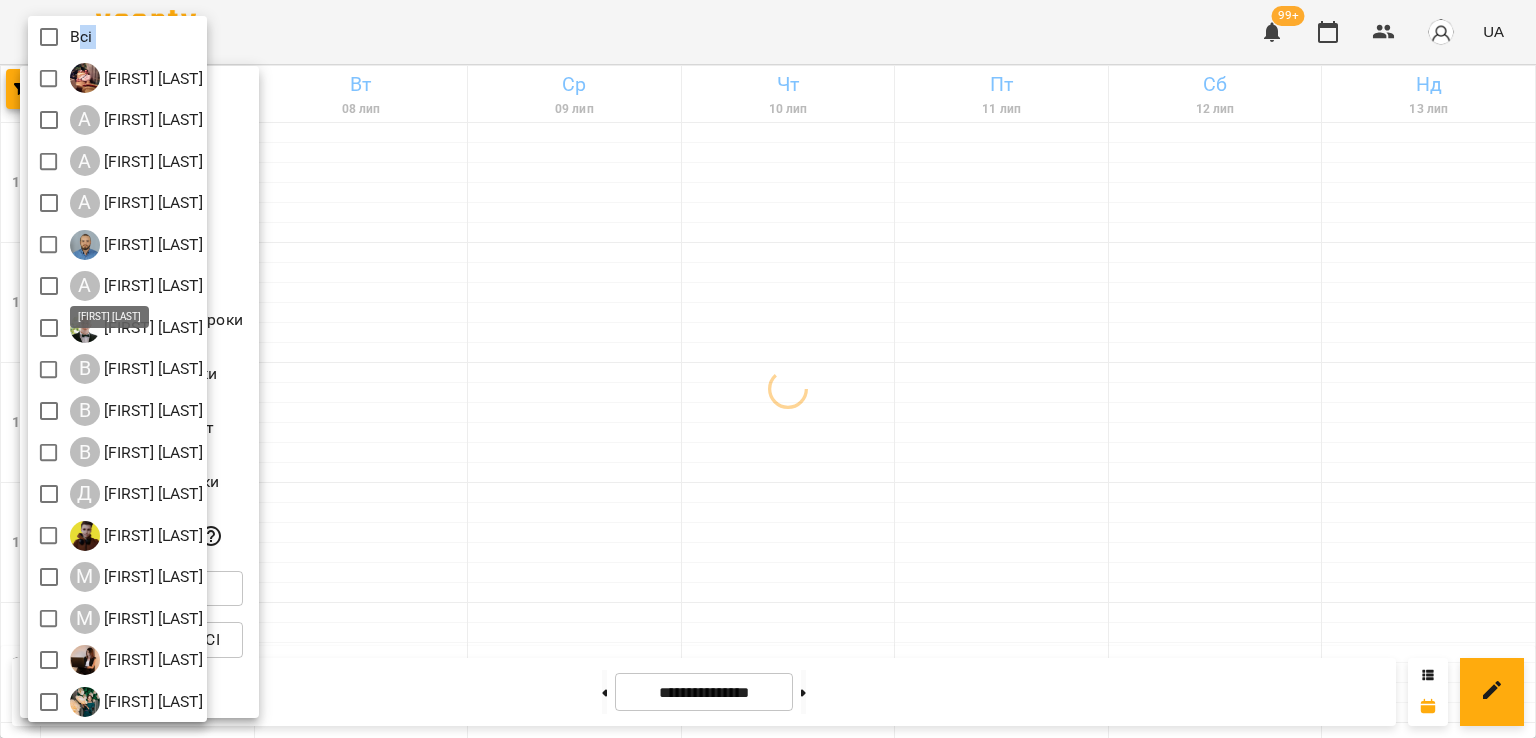 scroll, scrollTop: 129, scrollLeft: 0, axis: vertical 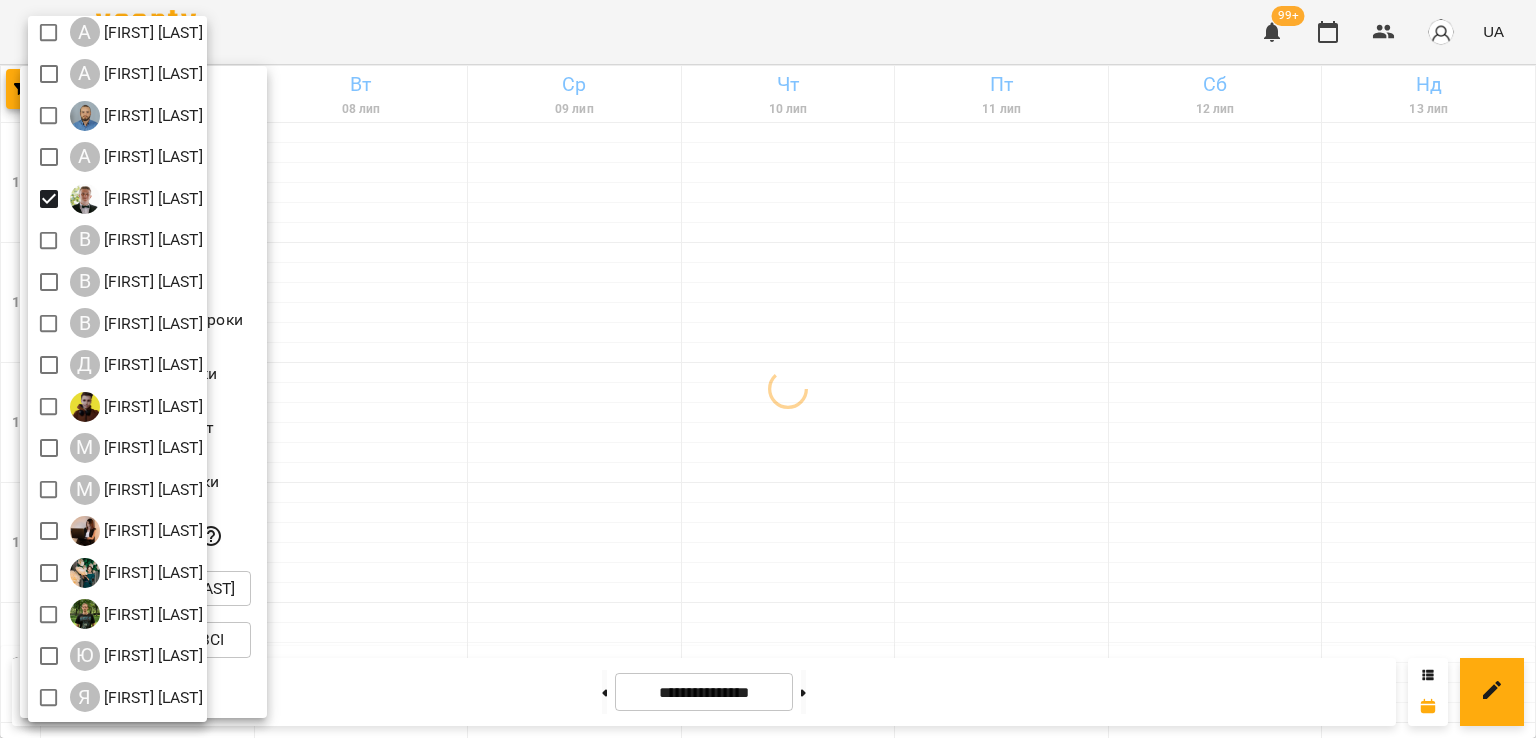 click at bounding box center [768, 369] 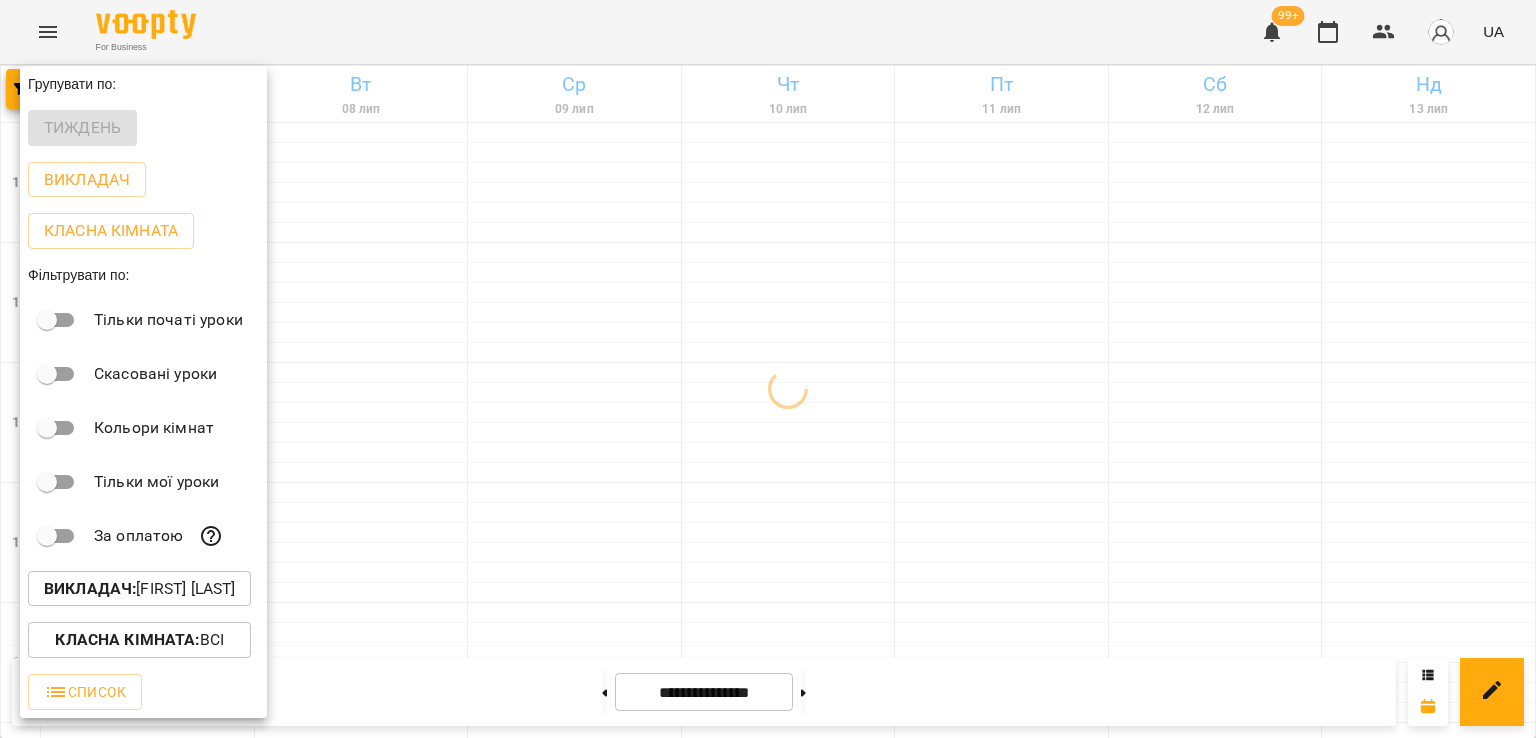 click at bounding box center (768, 369) 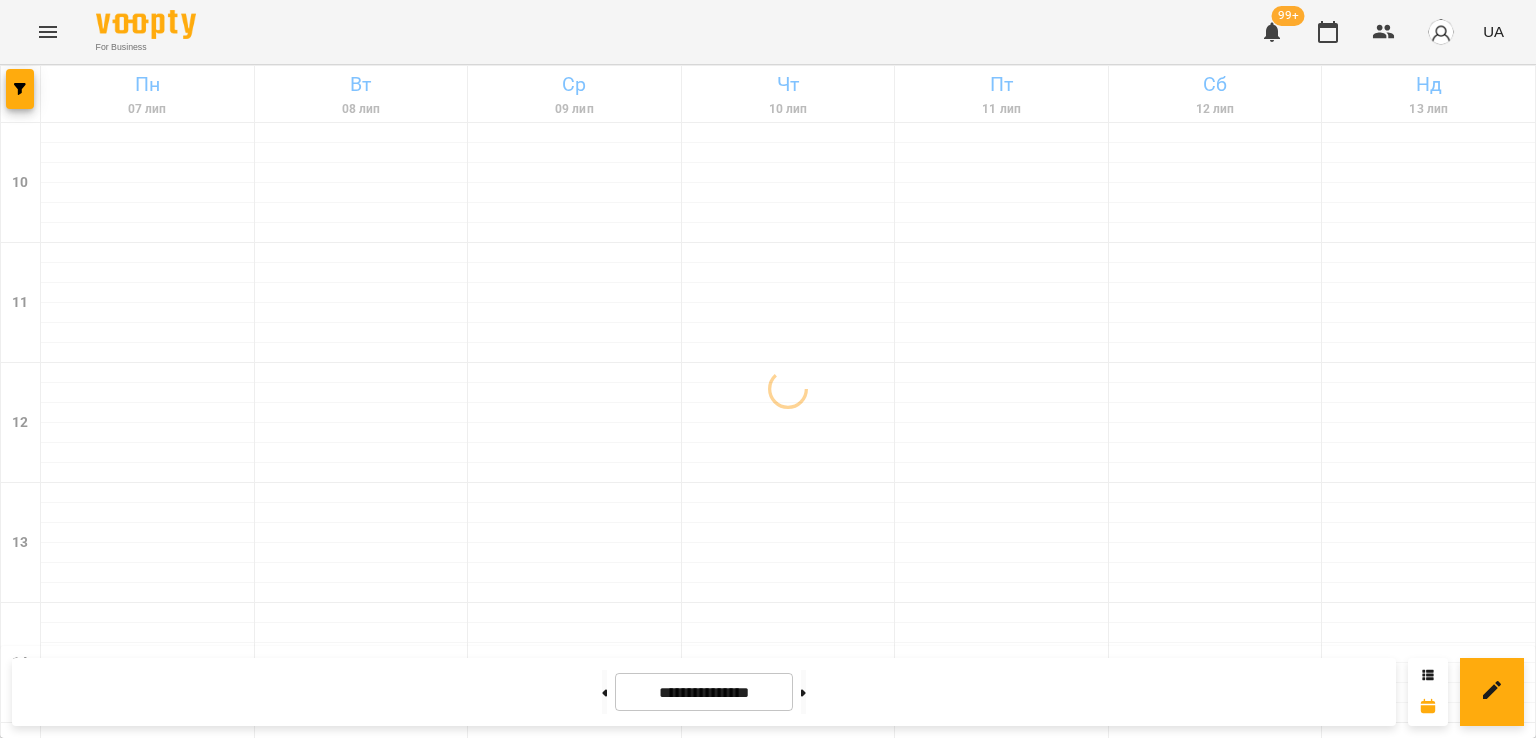 scroll, scrollTop: 900, scrollLeft: 0, axis: vertical 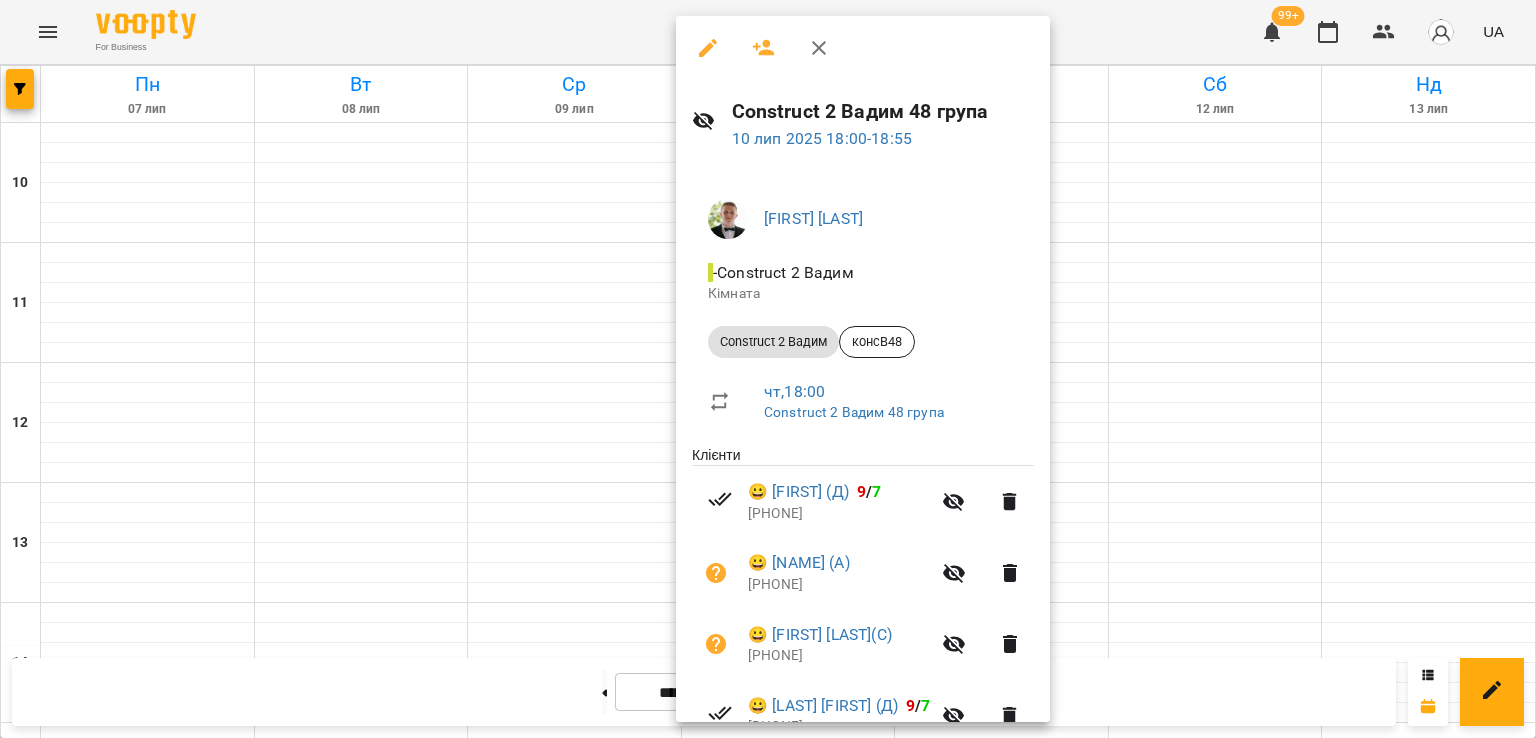 click at bounding box center (768, 369) 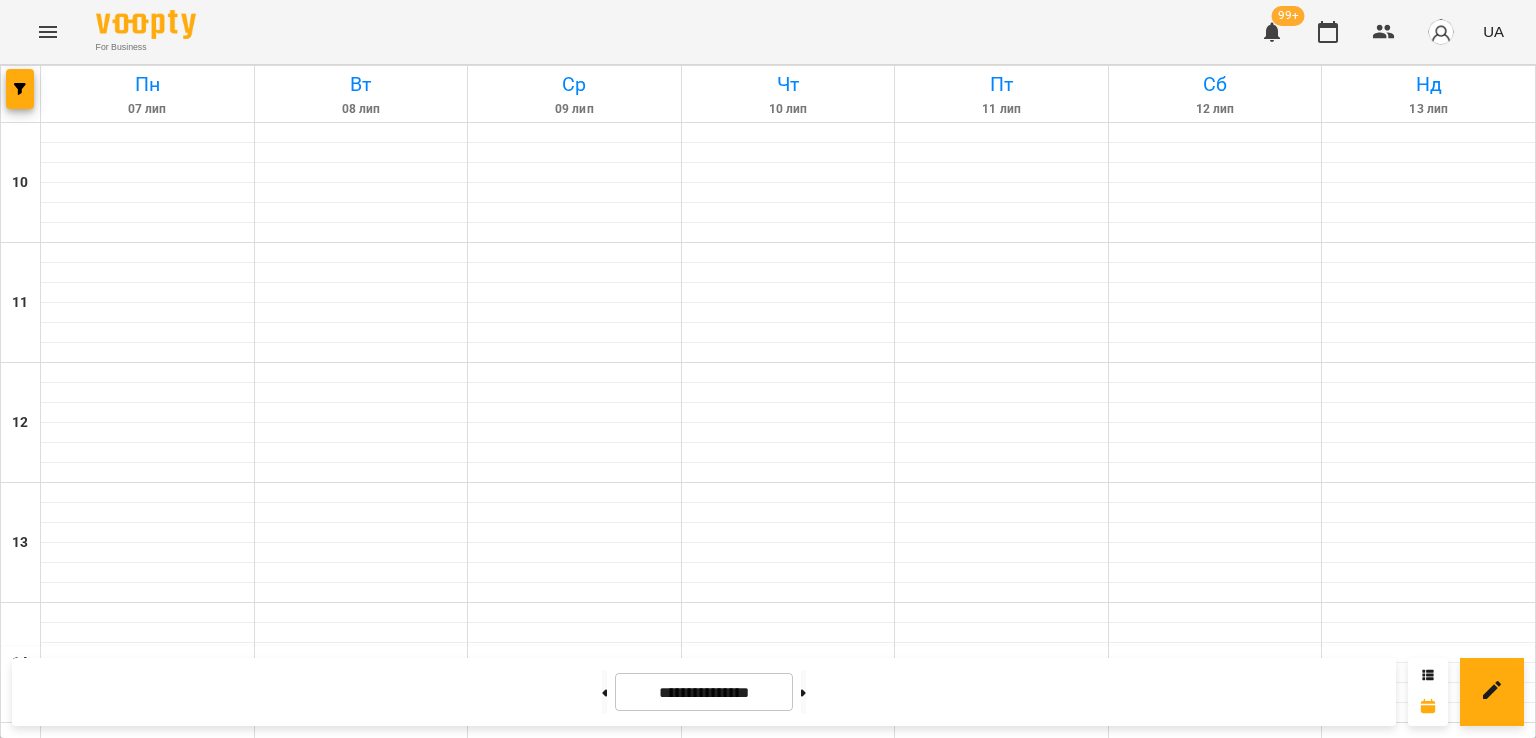 click 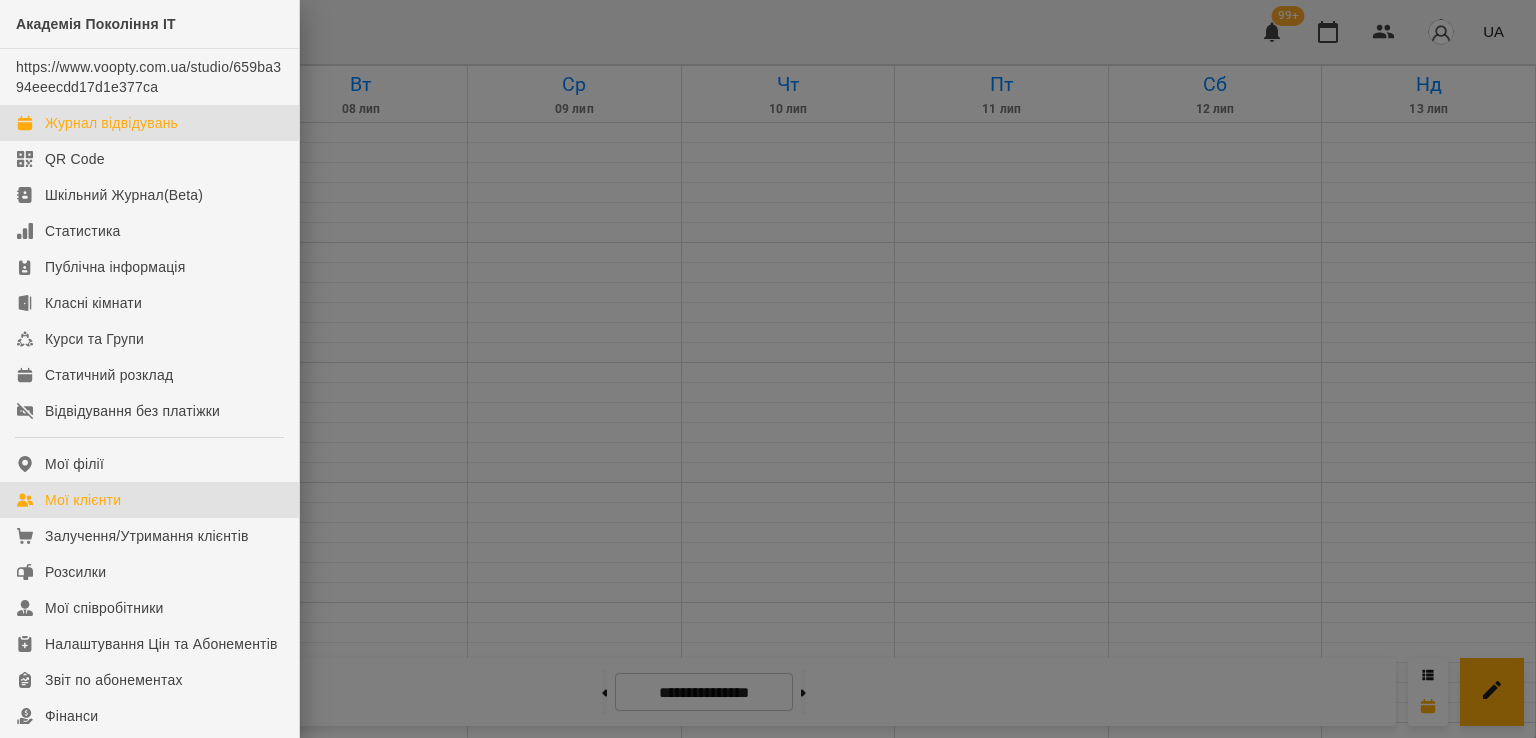 click on "Мої клієнти" at bounding box center (149, 500) 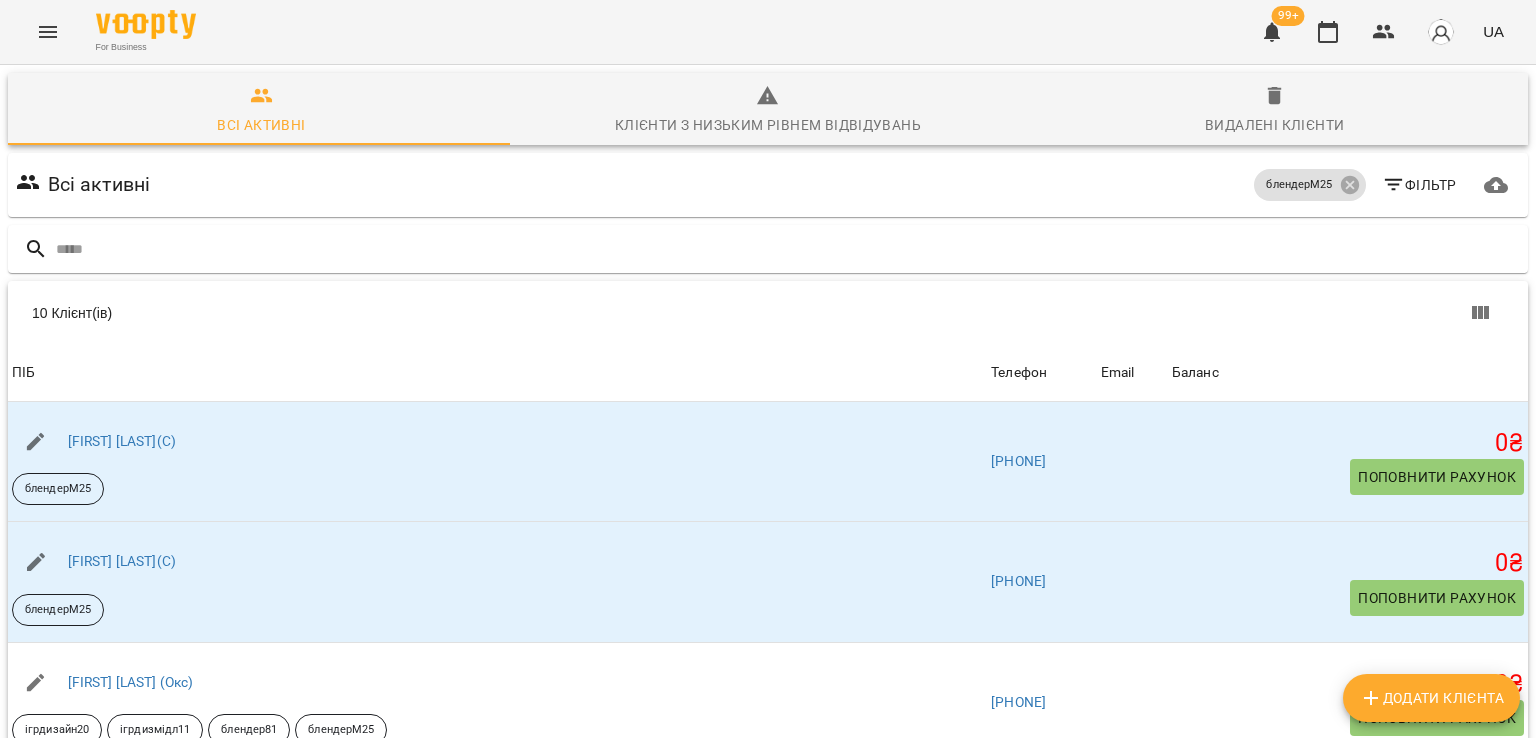 click on "Додати клієнта" at bounding box center [1431, 698] 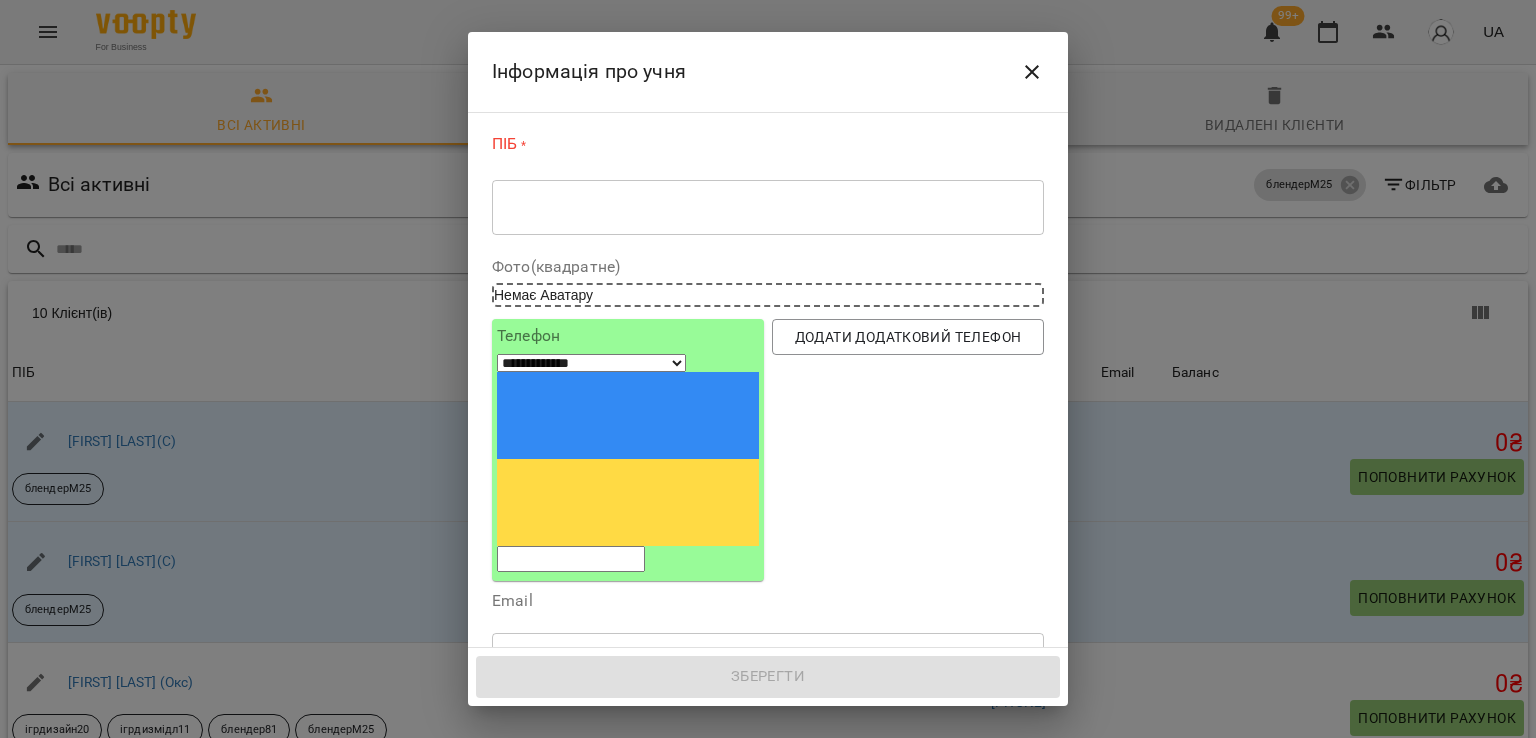 drag, startPoint x: 599, startPoint y: 332, endPoint x: 612, endPoint y: 379, distance: 48.76474 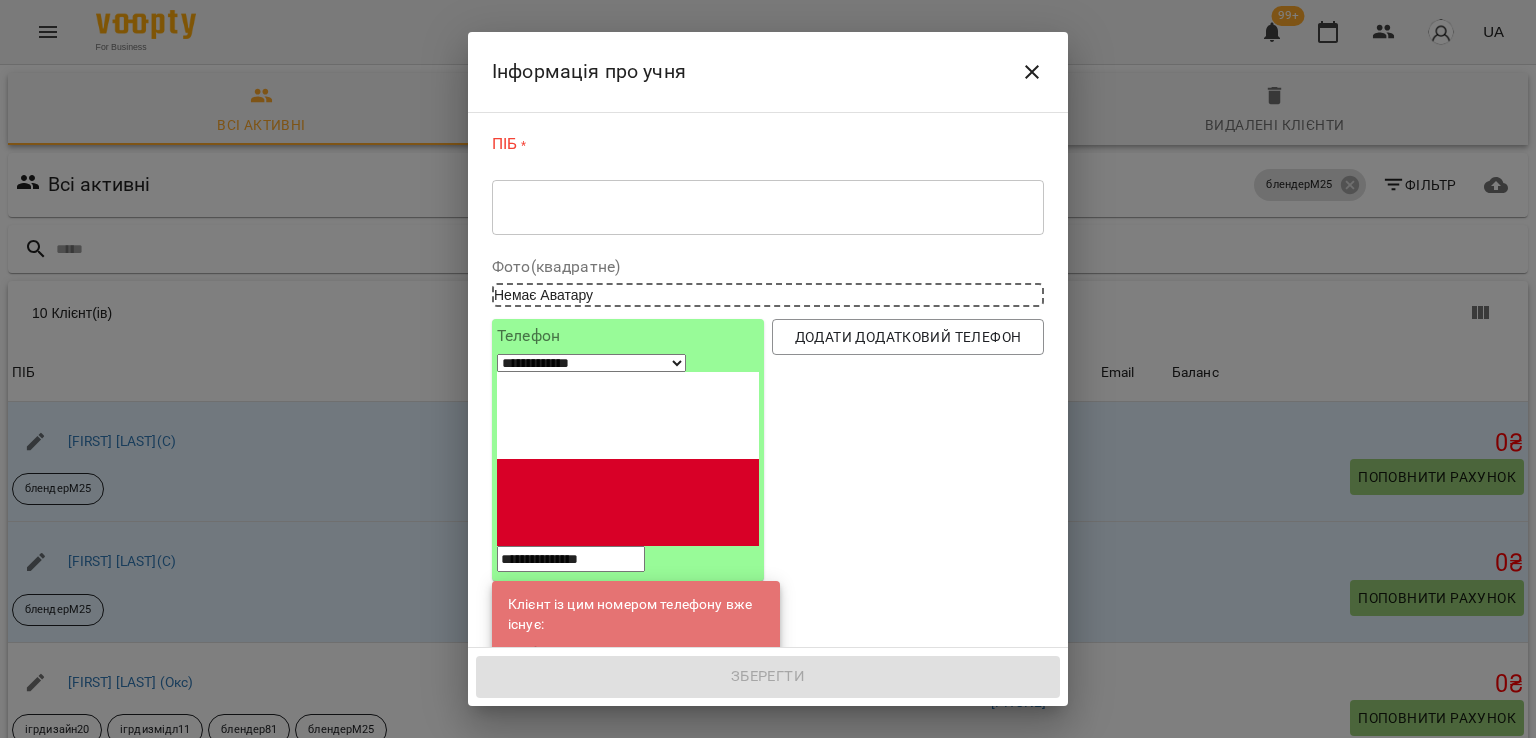 type on "**********" 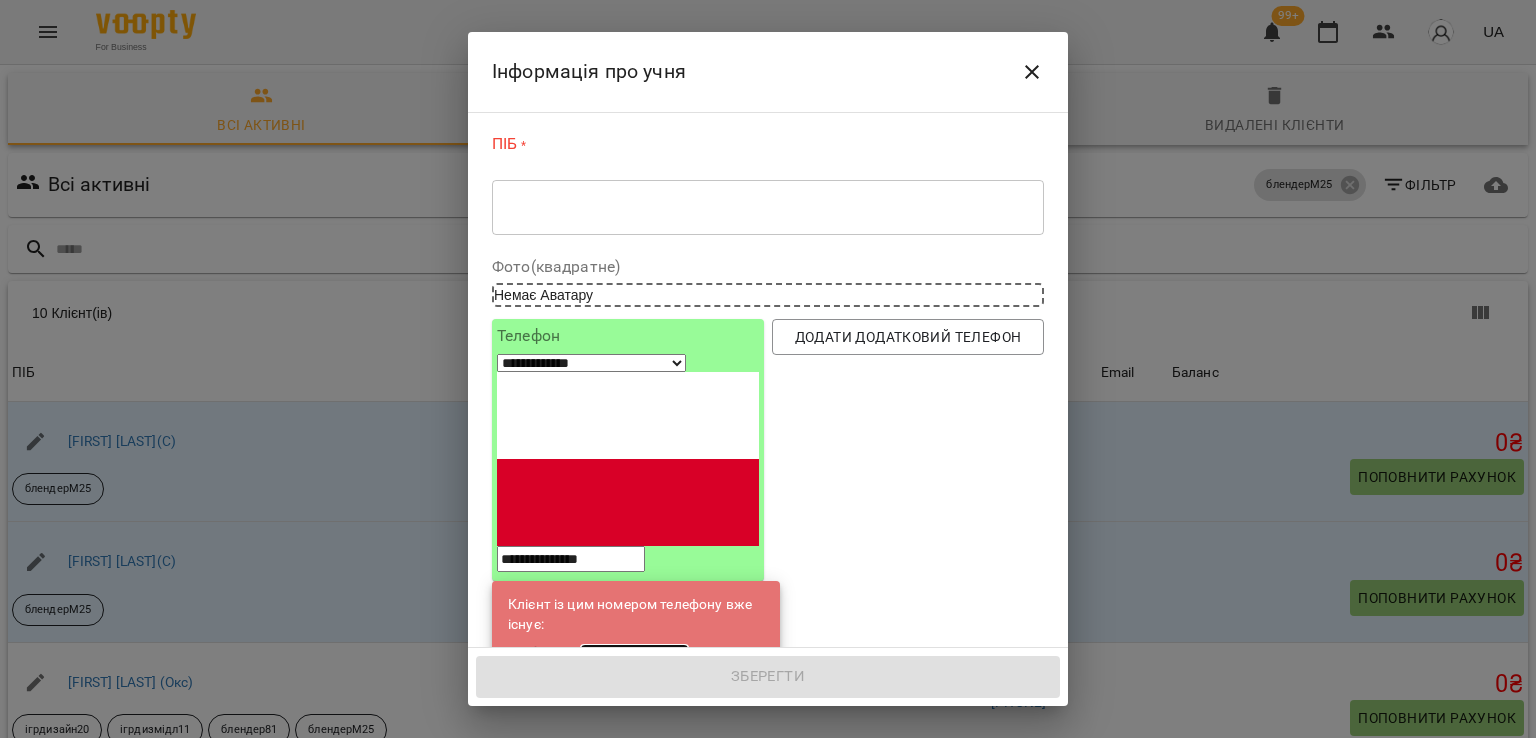 click on "[FIRST] [LAST](С)" at bounding box center (634, 654) 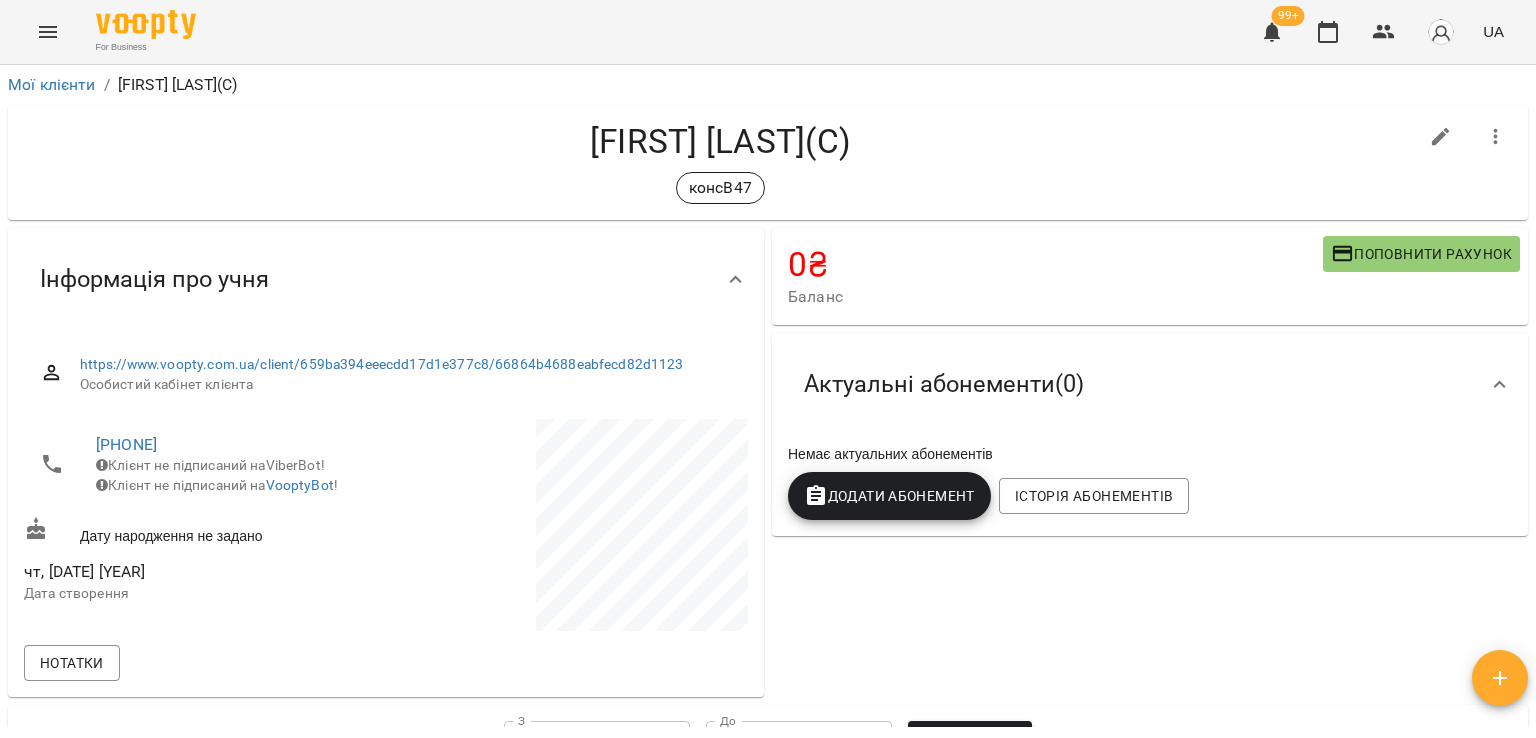 click 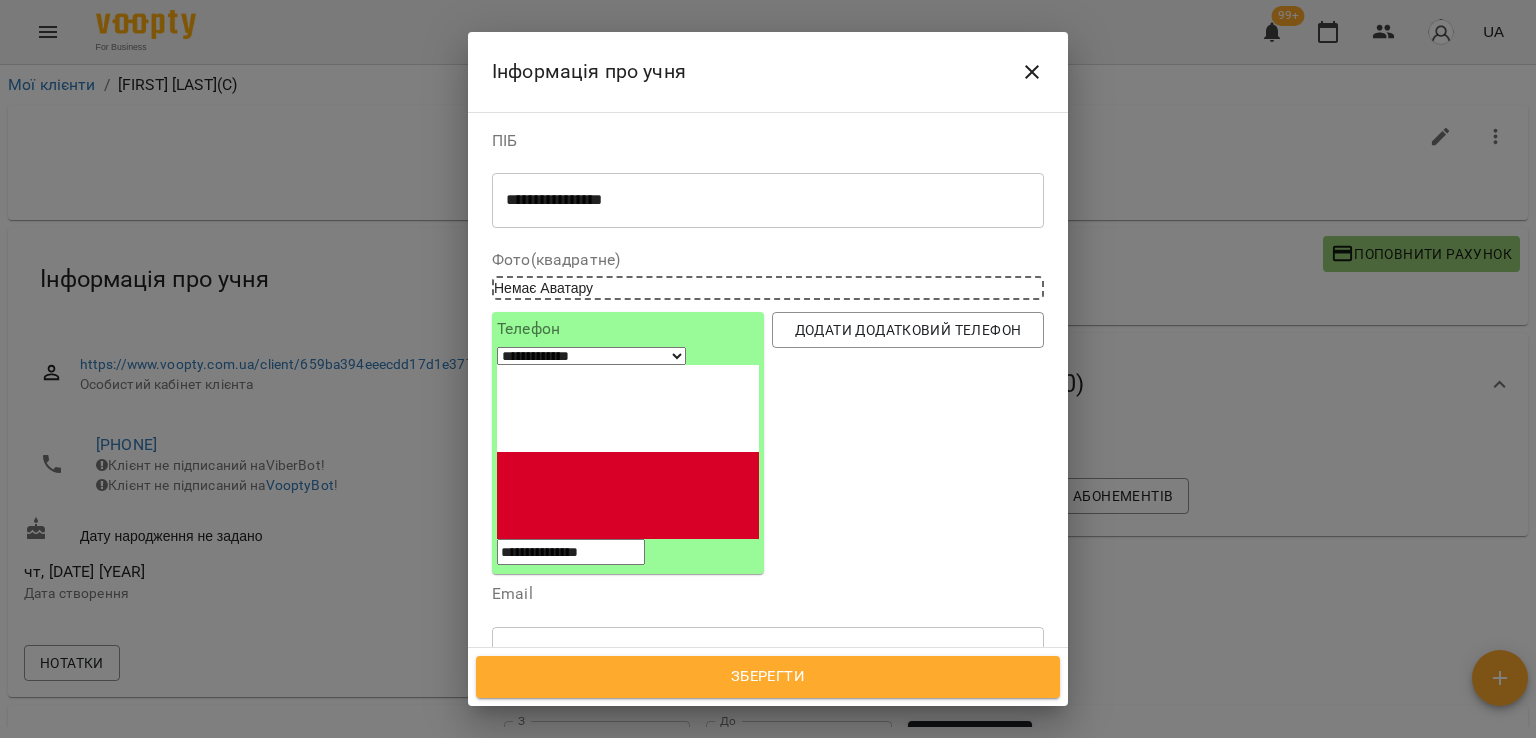 click 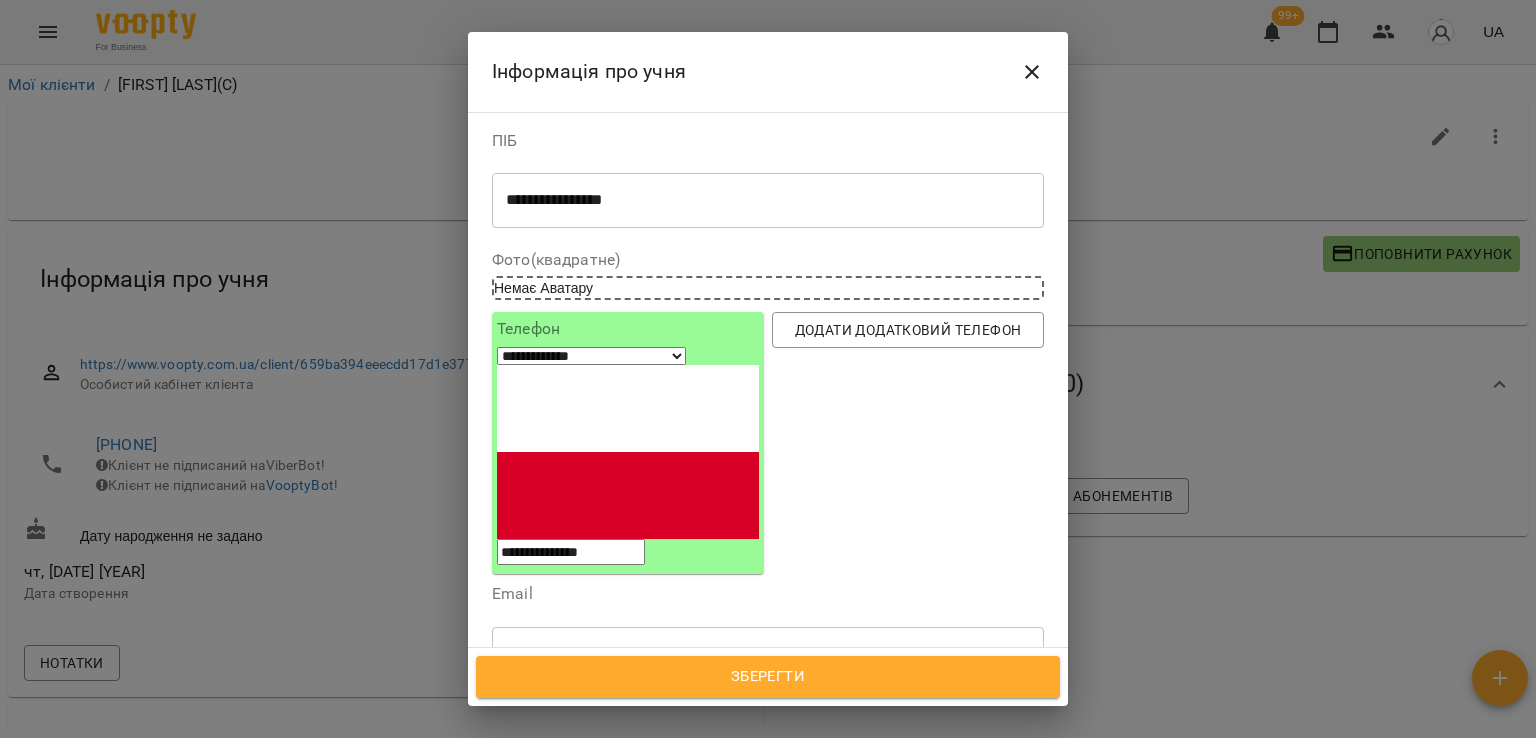 click on "Надрукуйте або оберіть..." at bounding box center (586, 748) 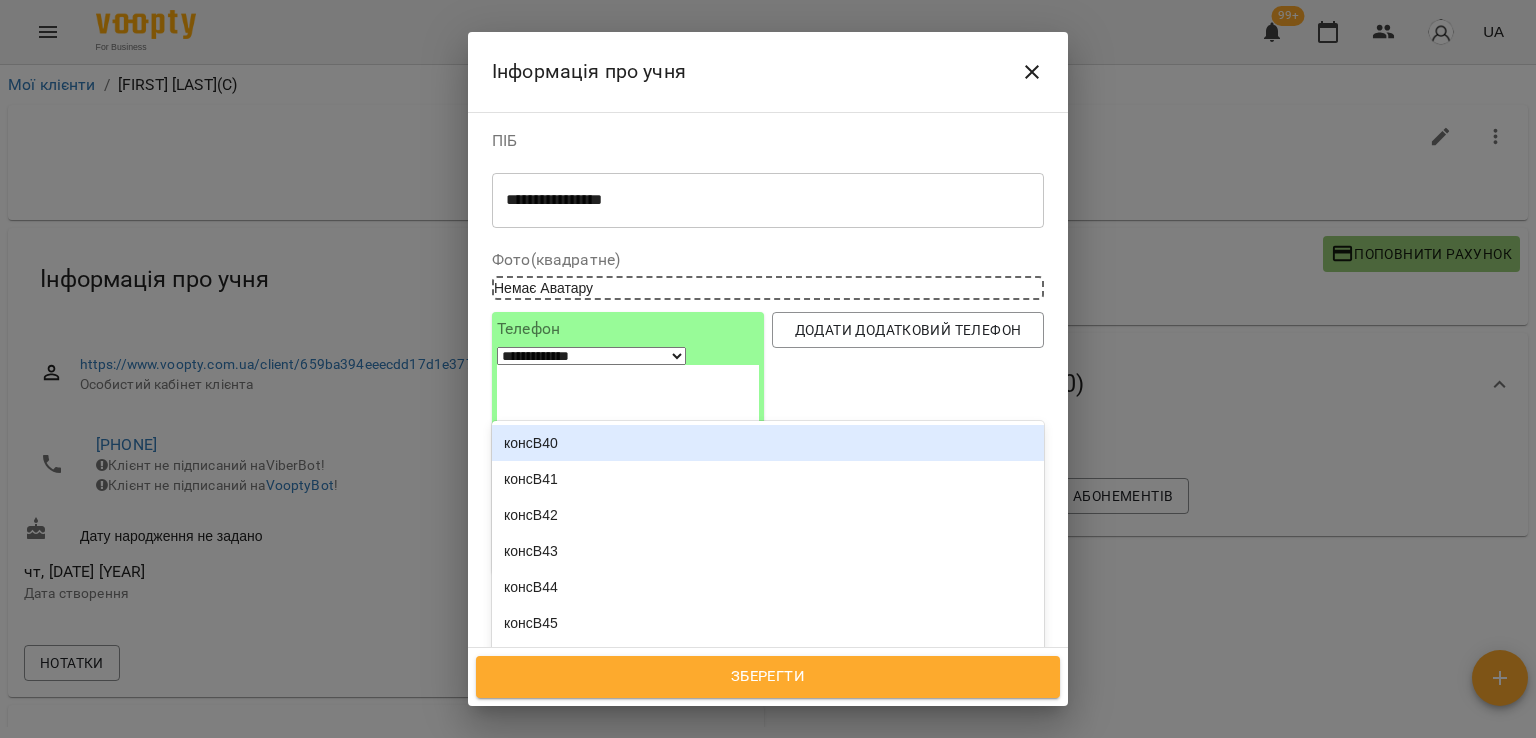 type on "*******" 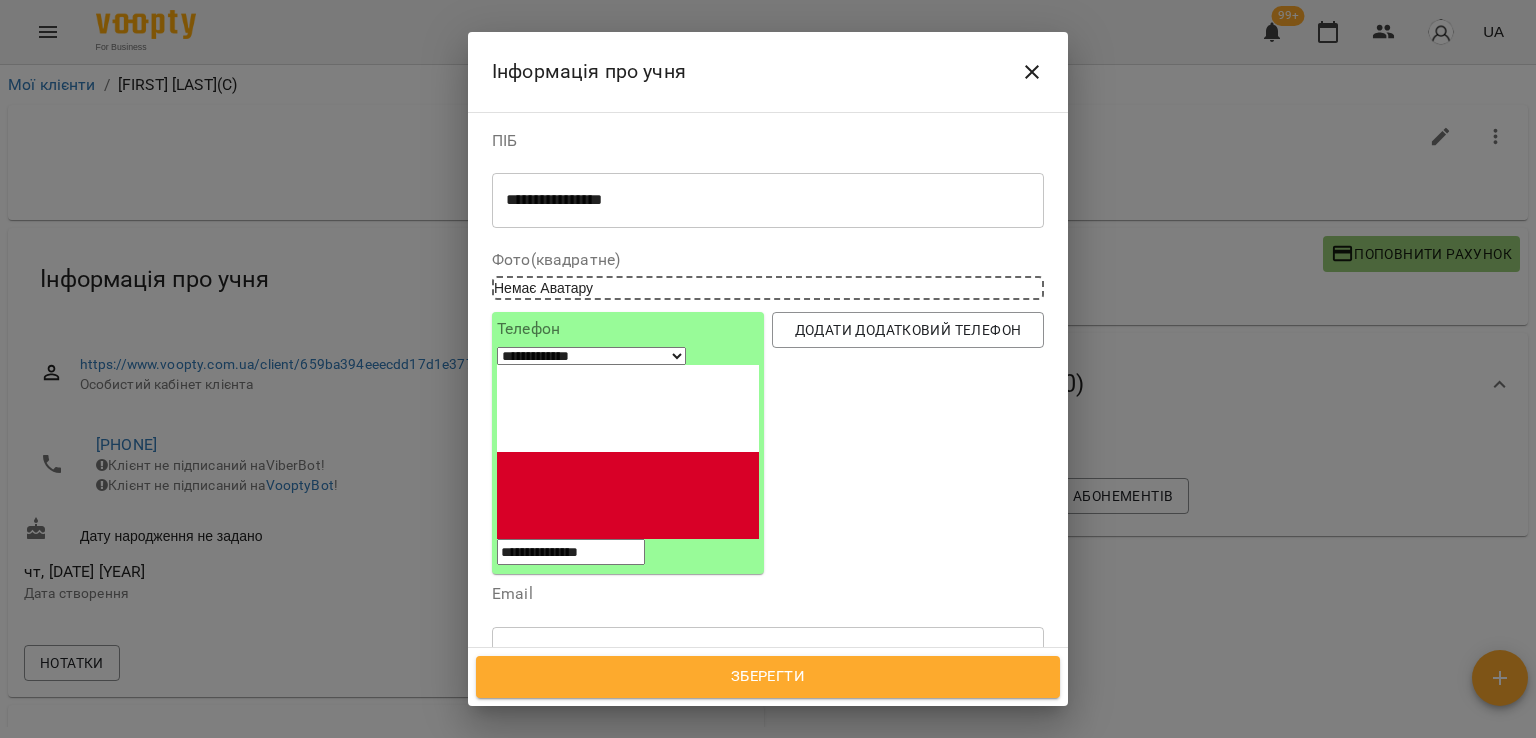 click on "консВ48" at bounding box center (768, 699) 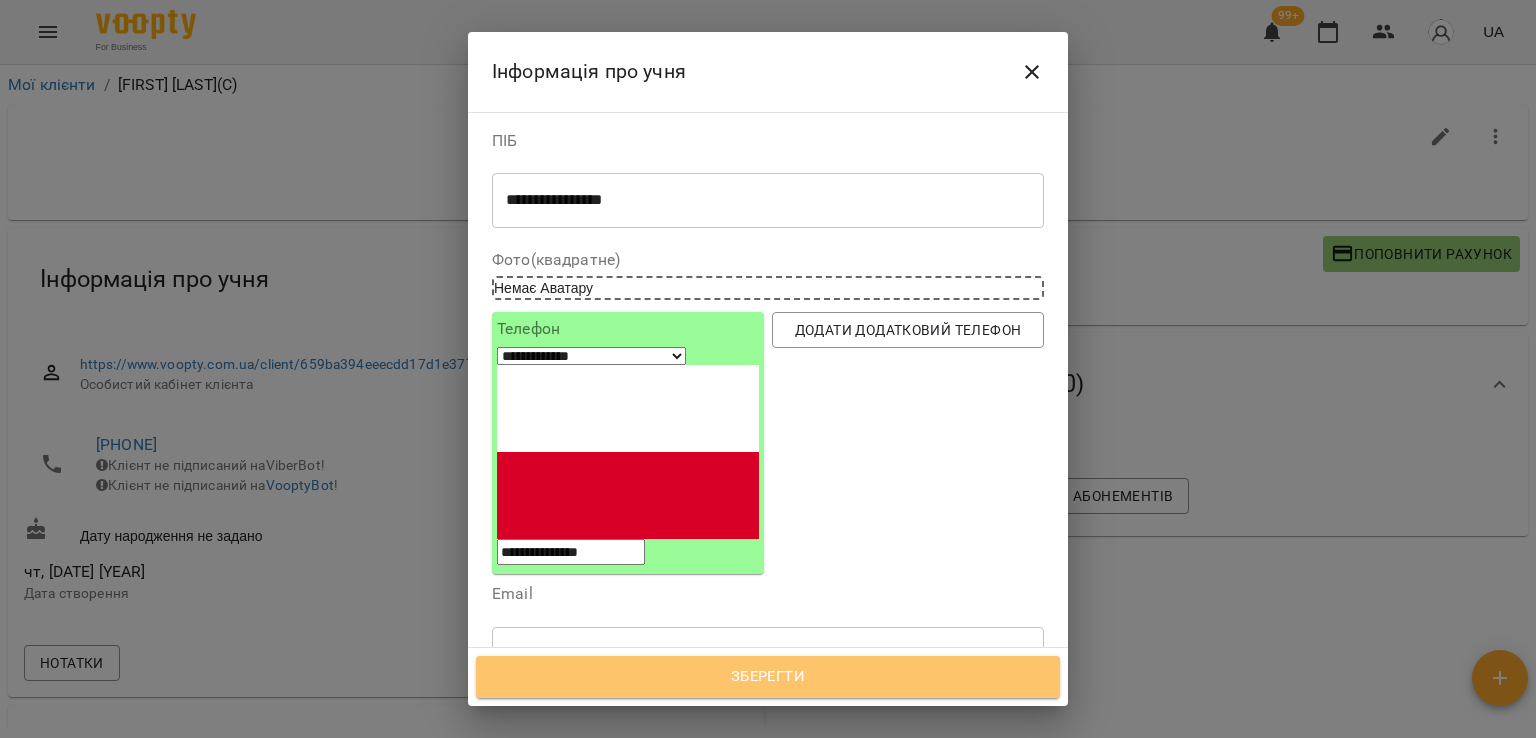 click on "Зберегти" at bounding box center (768, 677) 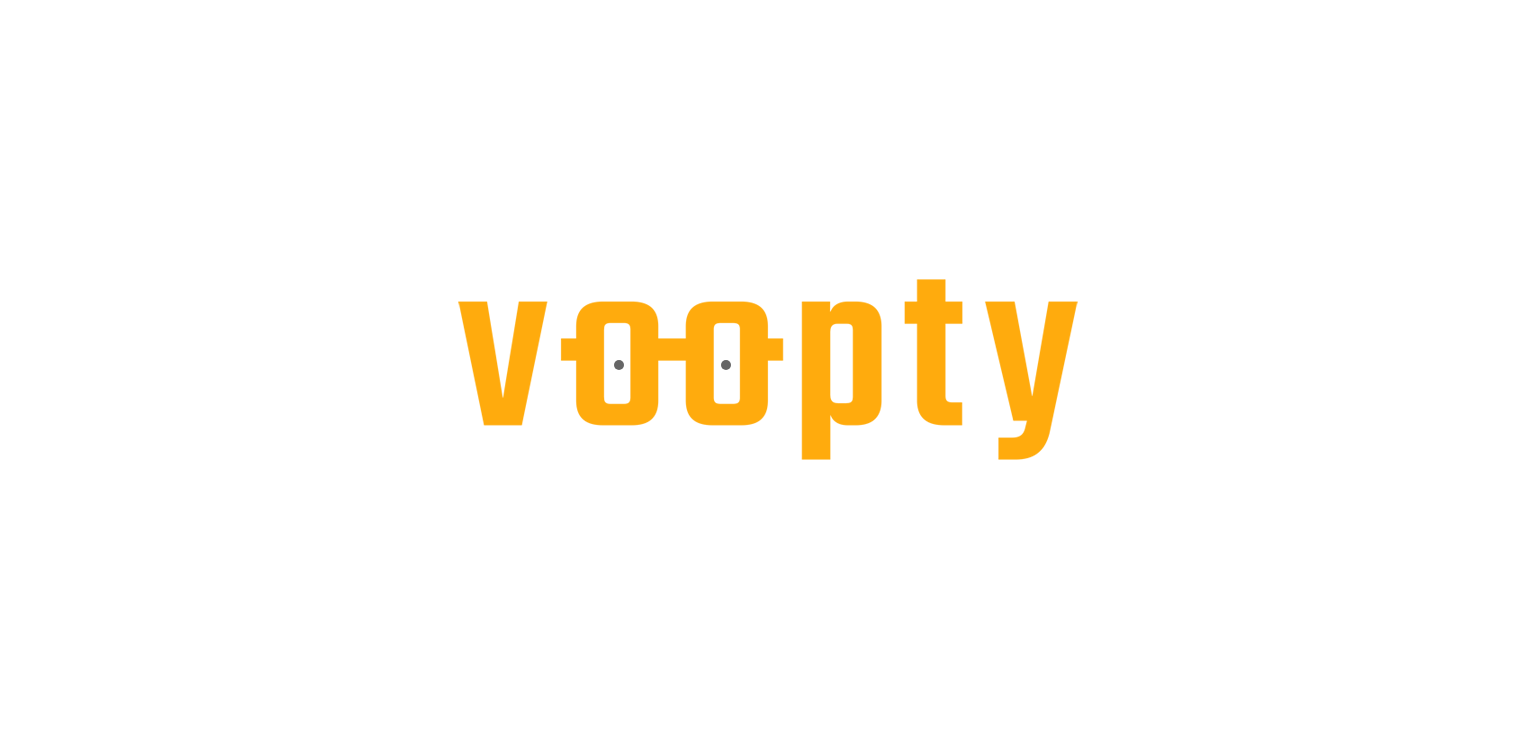 scroll, scrollTop: 0, scrollLeft: 0, axis: both 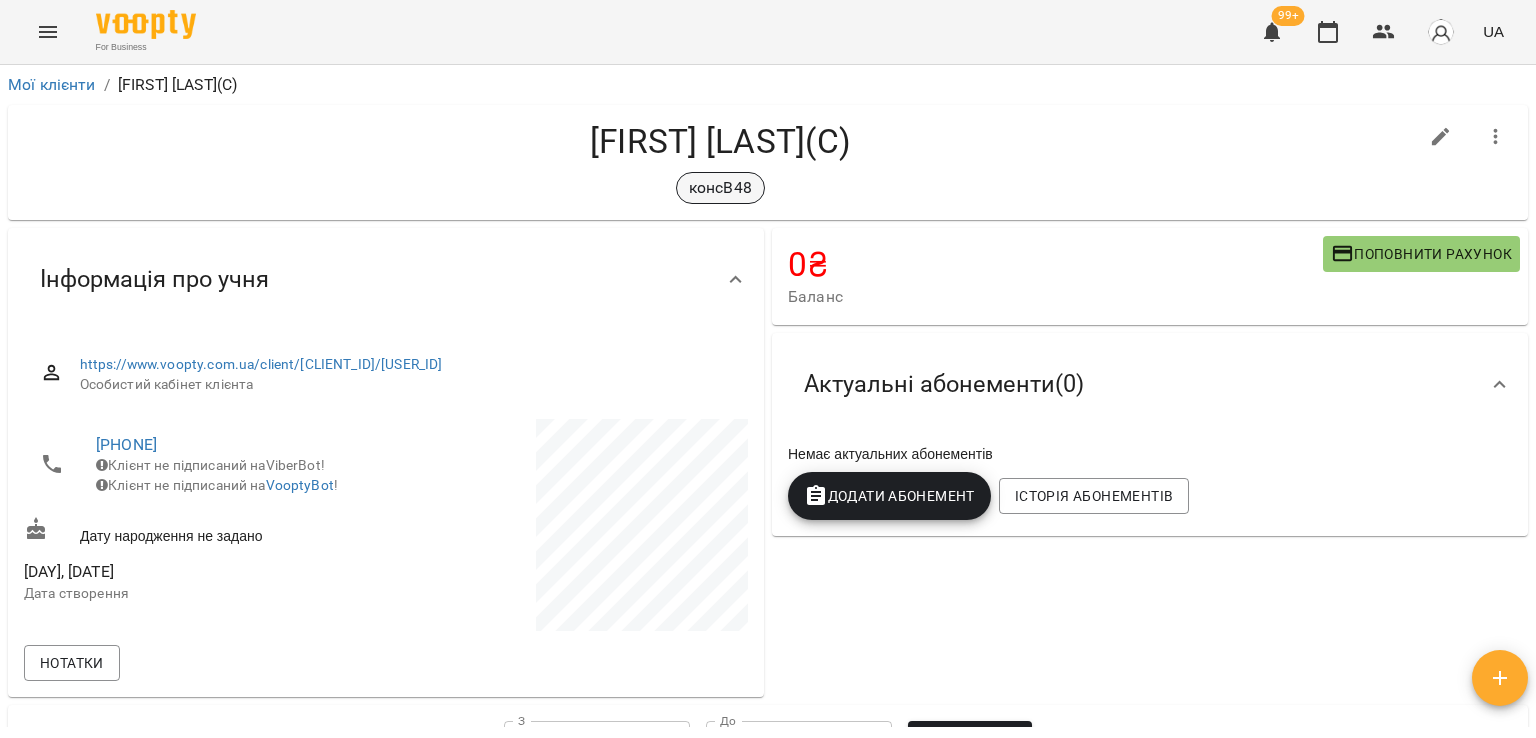 click on "консВ48" at bounding box center [720, 188] 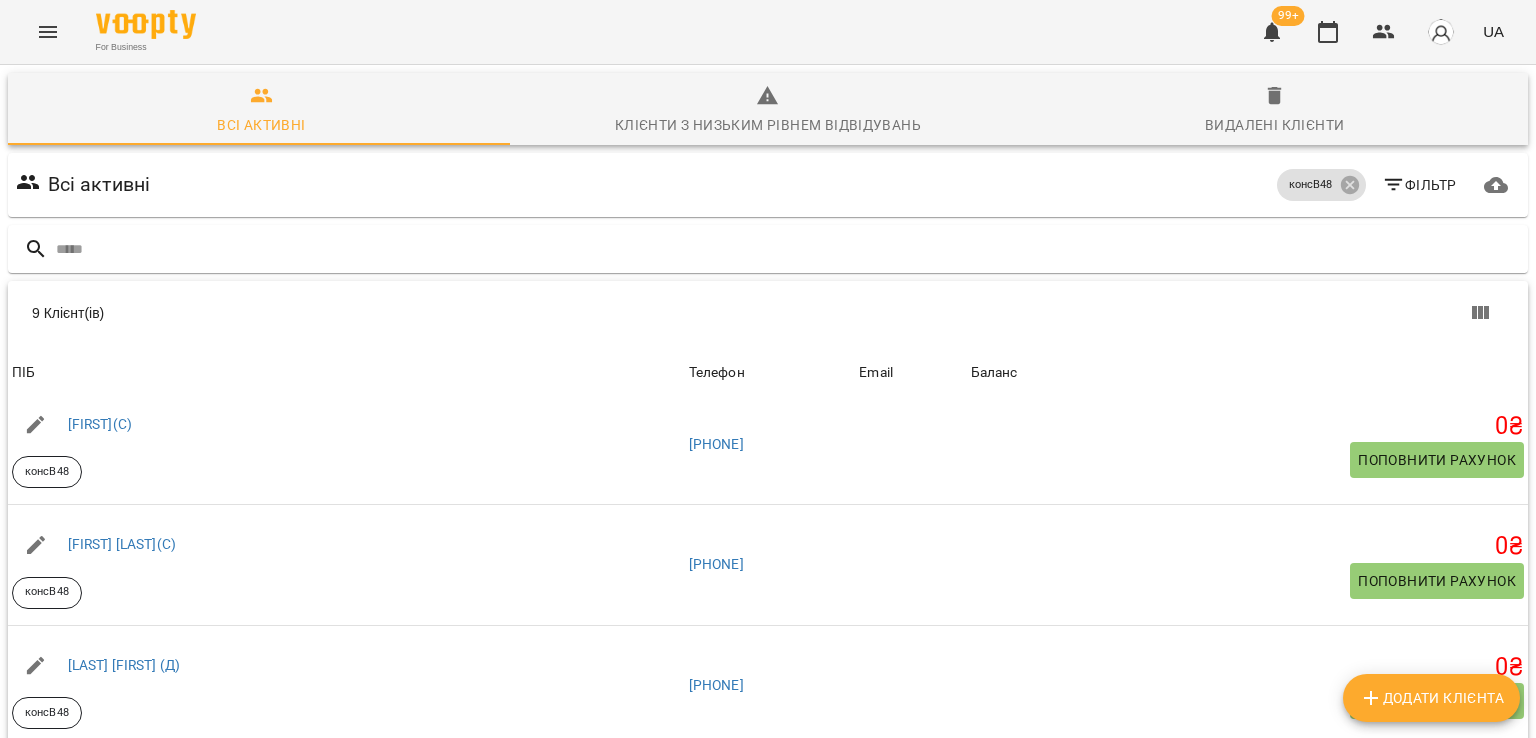 scroll, scrollTop: 640, scrollLeft: 0, axis: vertical 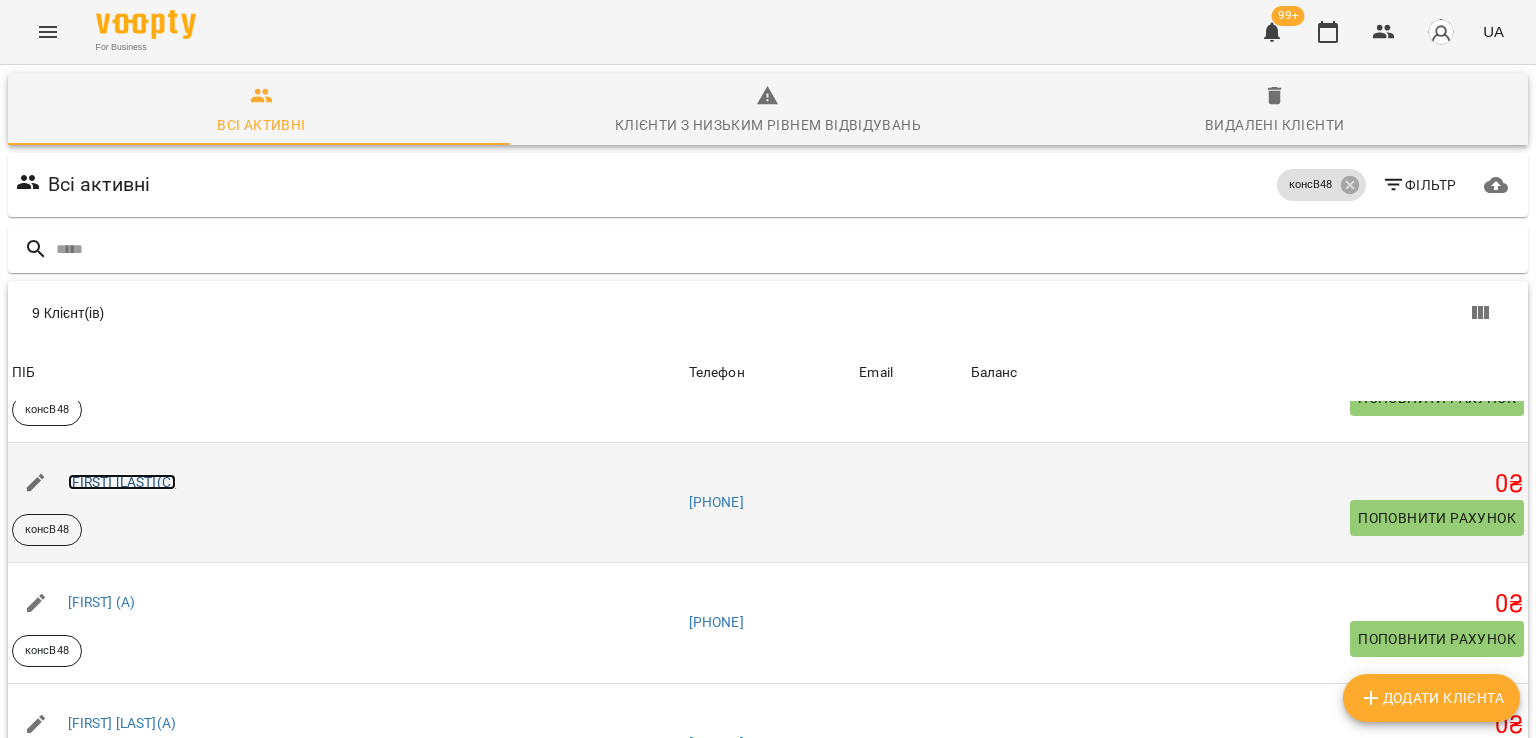 click on "[FIRST] [LAST](С)" at bounding box center [122, 482] 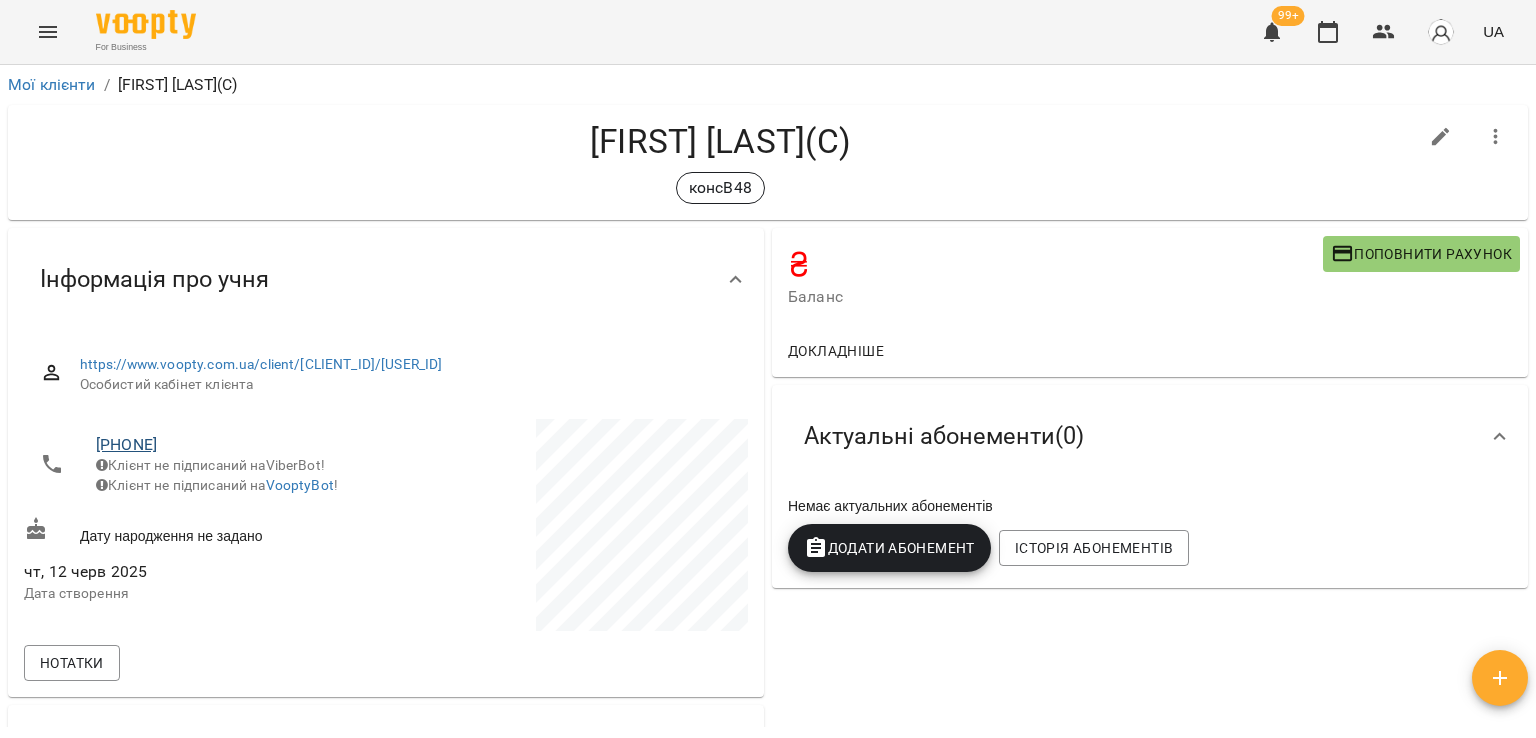 drag, startPoint x: 233, startPoint y: 436, endPoint x: 106, endPoint y: 445, distance: 127.3185 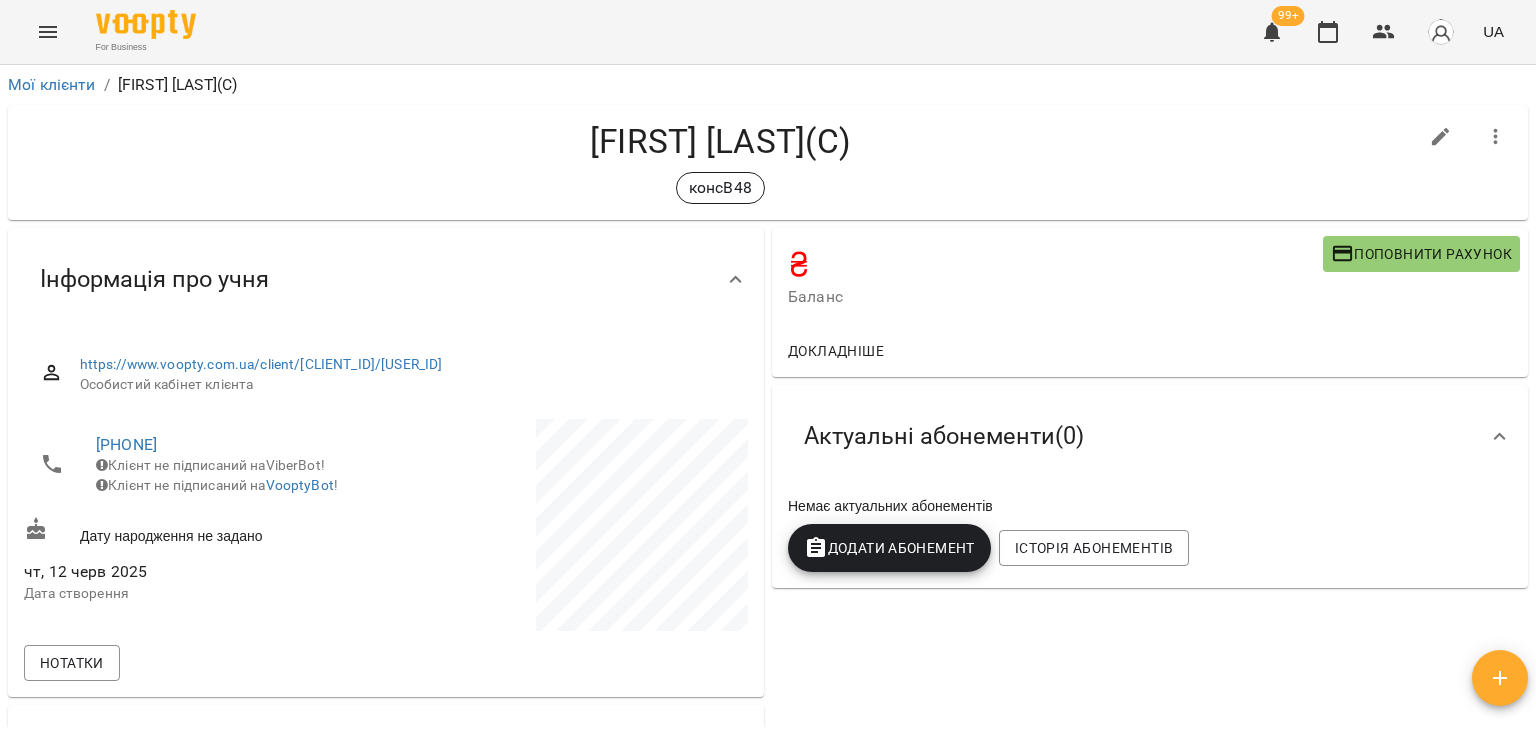 copy on "[PHONE]" 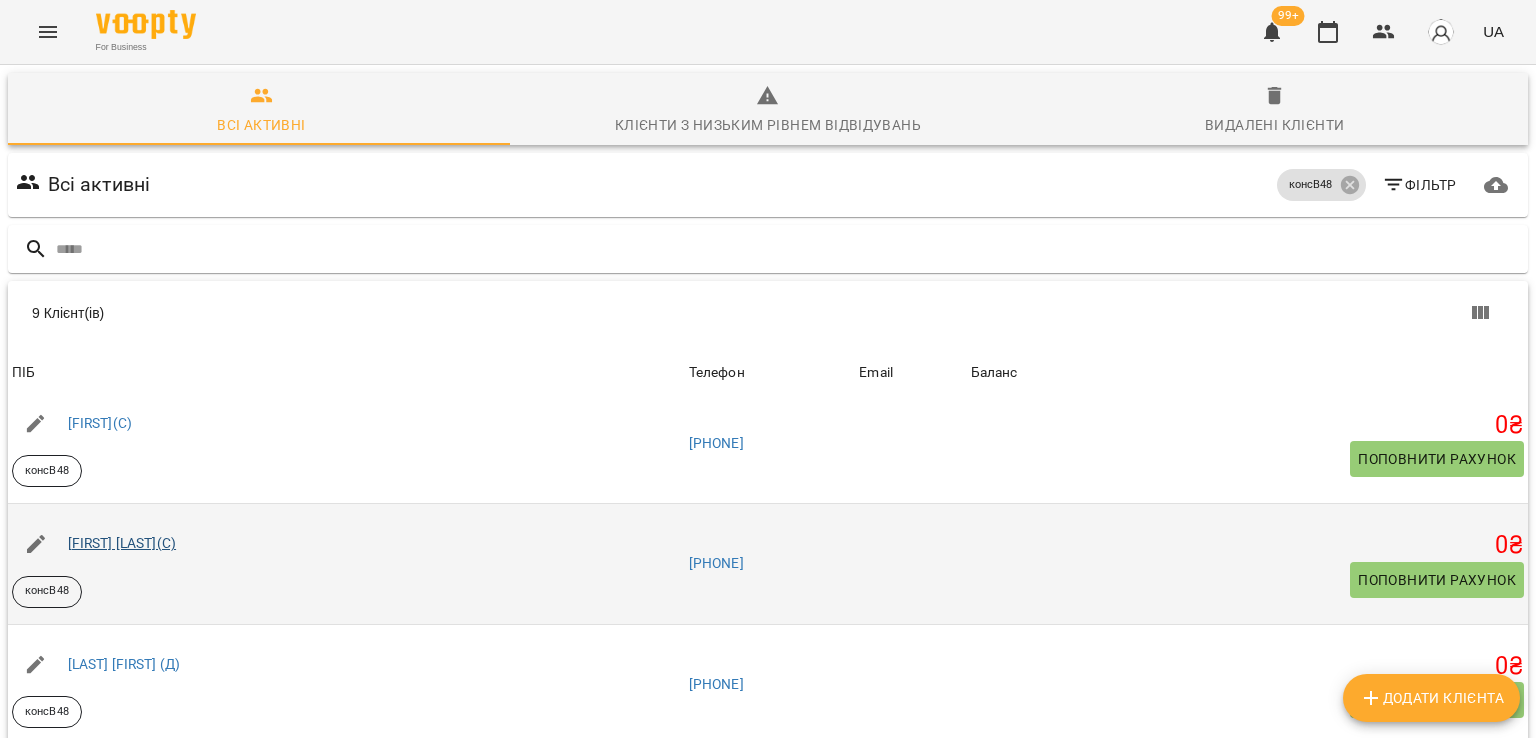 scroll, scrollTop: 640, scrollLeft: 0, axis: vertical 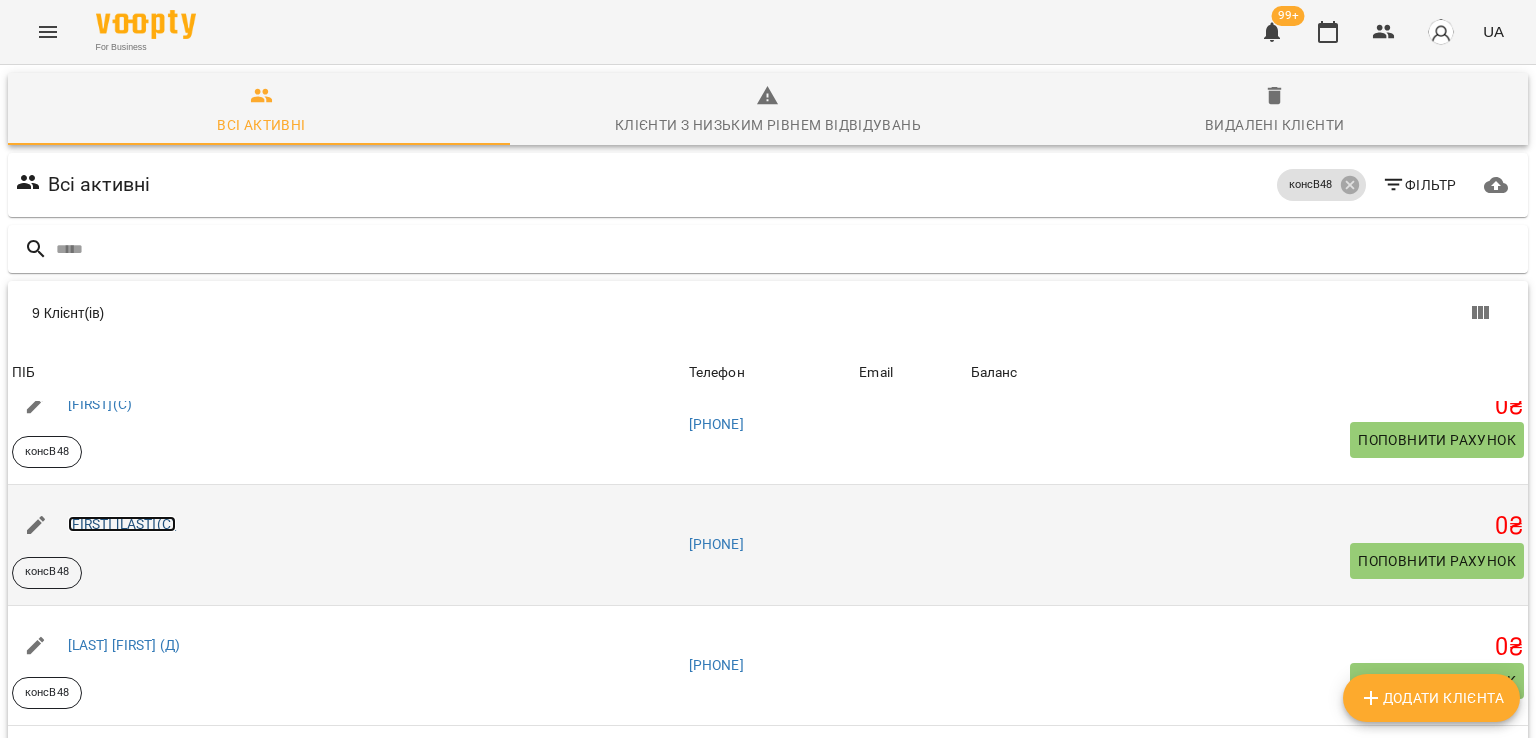 click on "[FIRST] [LAST](С)" at bounding box center [122, 524] 